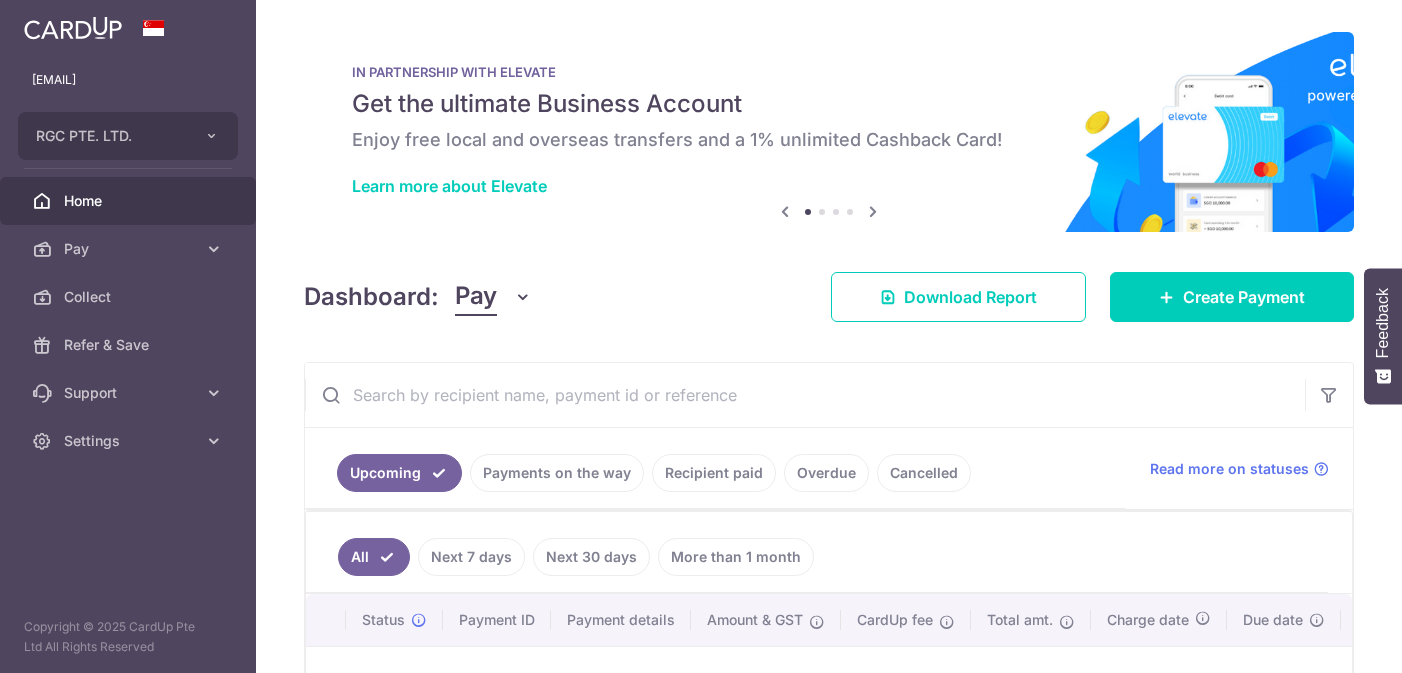 scroll, scrollTop: 0, scrollLeft: 0, axis: both 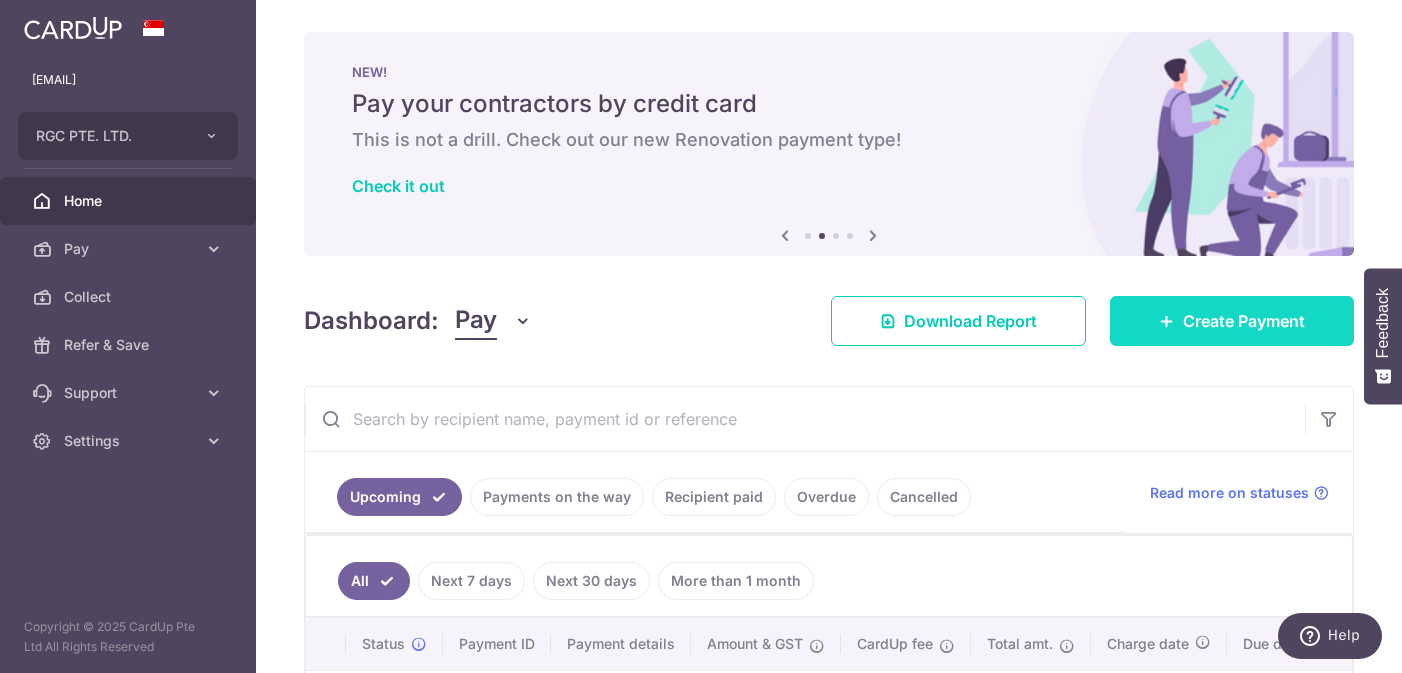 click on "Create Payment" at bounding box center [1232, 321] 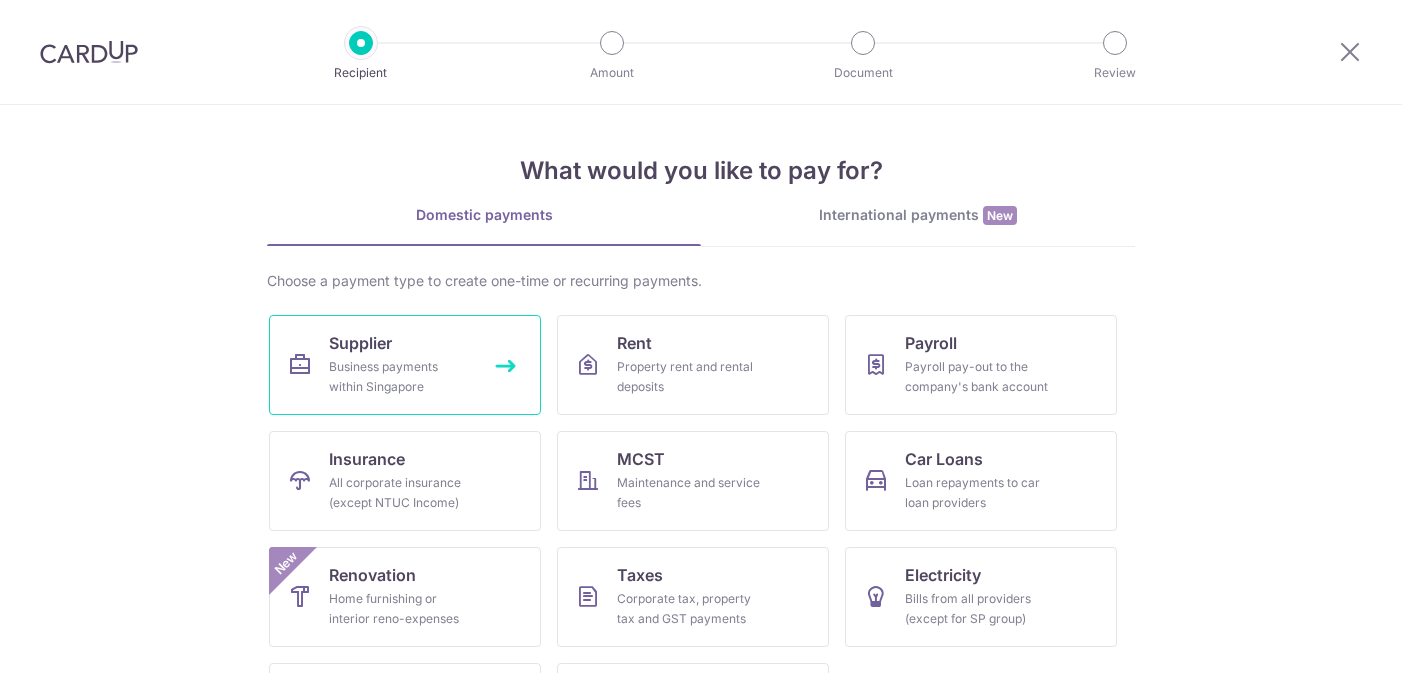 scroll, scrollTop: 0, scrollLeft: 0, axis: both 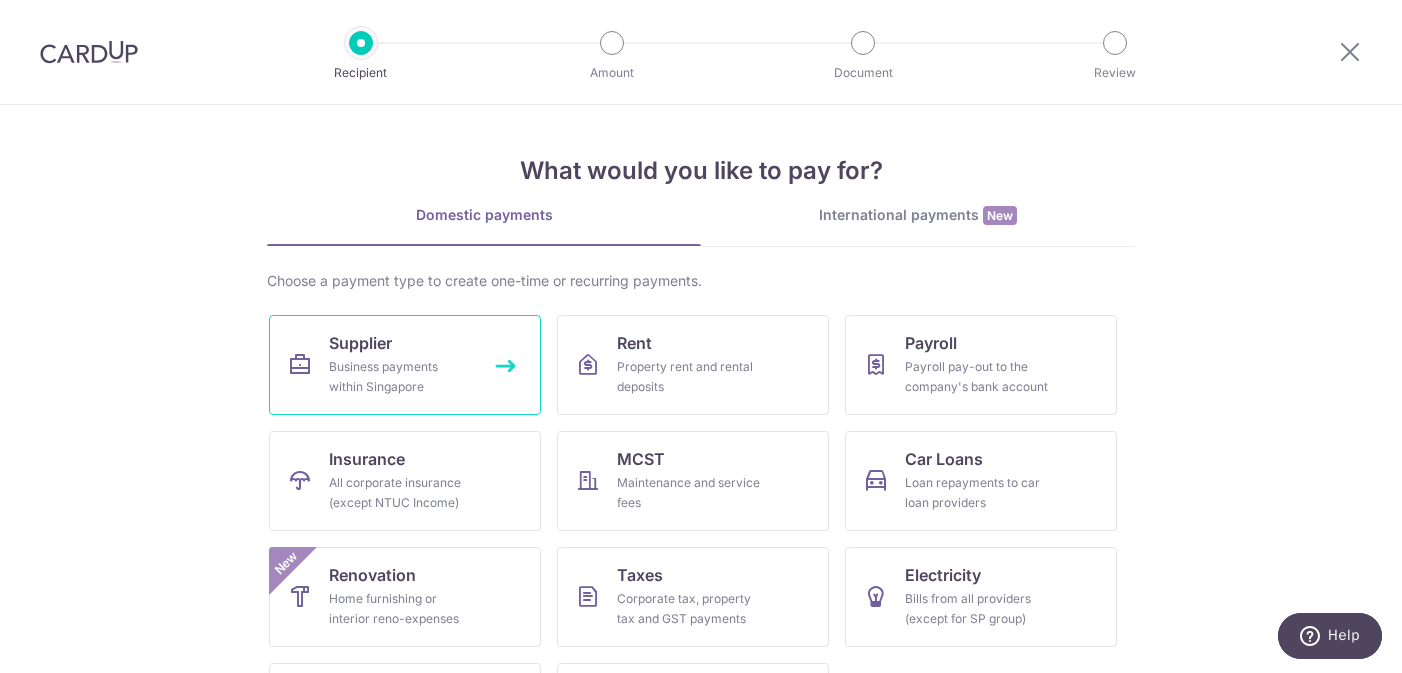click on "Business payments within Singapore" at bounding box center (401, 377) 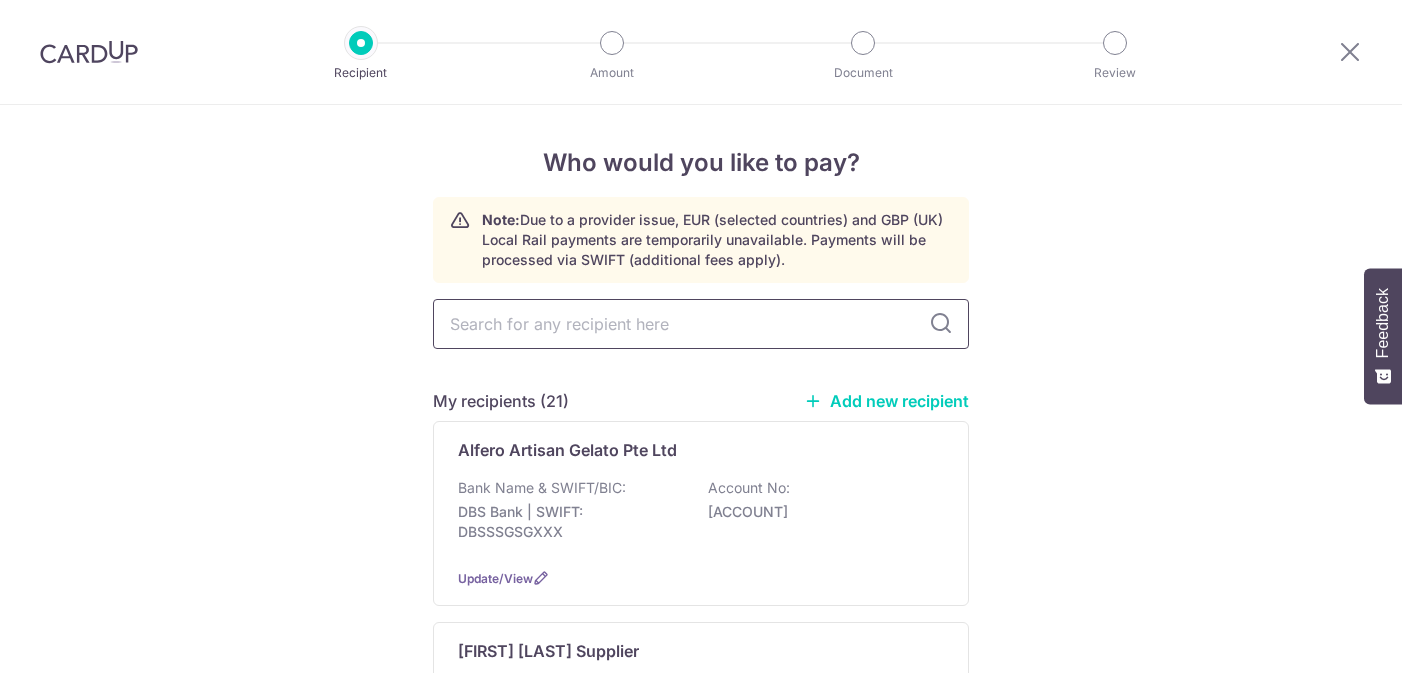 scroll, scrollTop: 0, scrollLeft: 0, axis: both 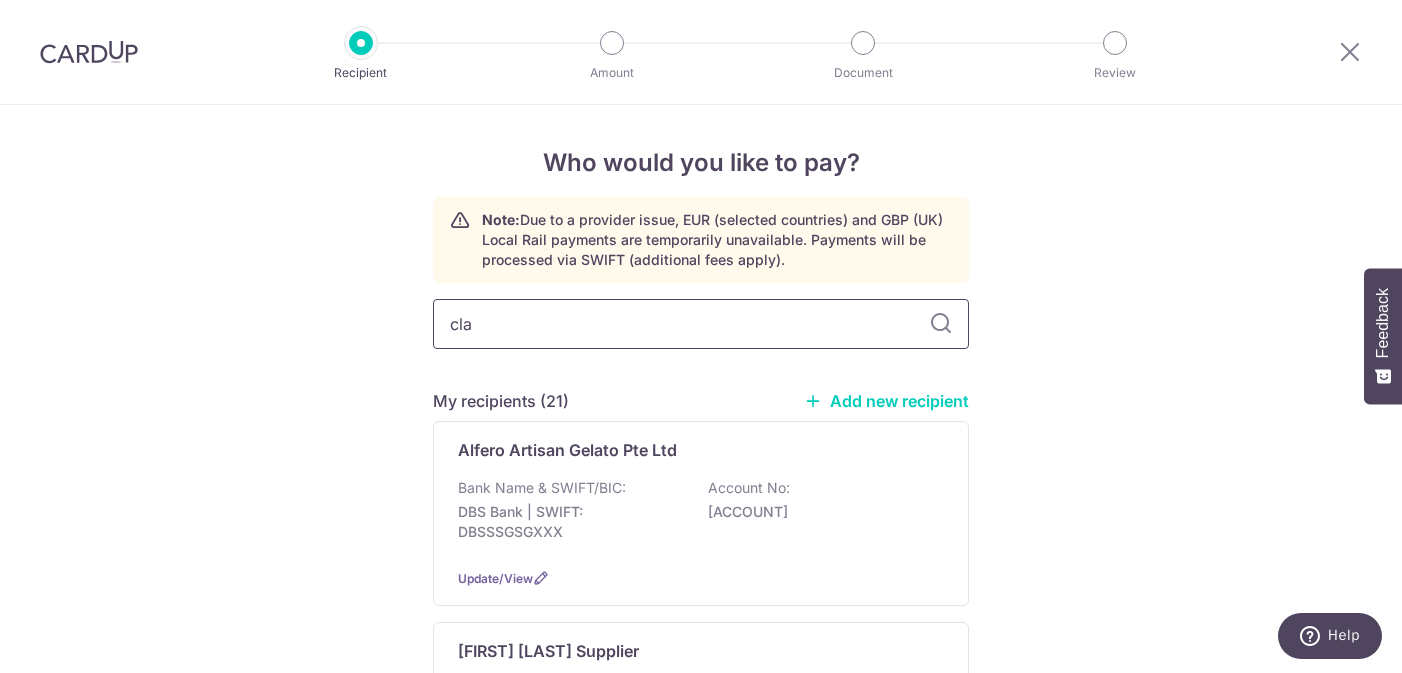 type on "clas" 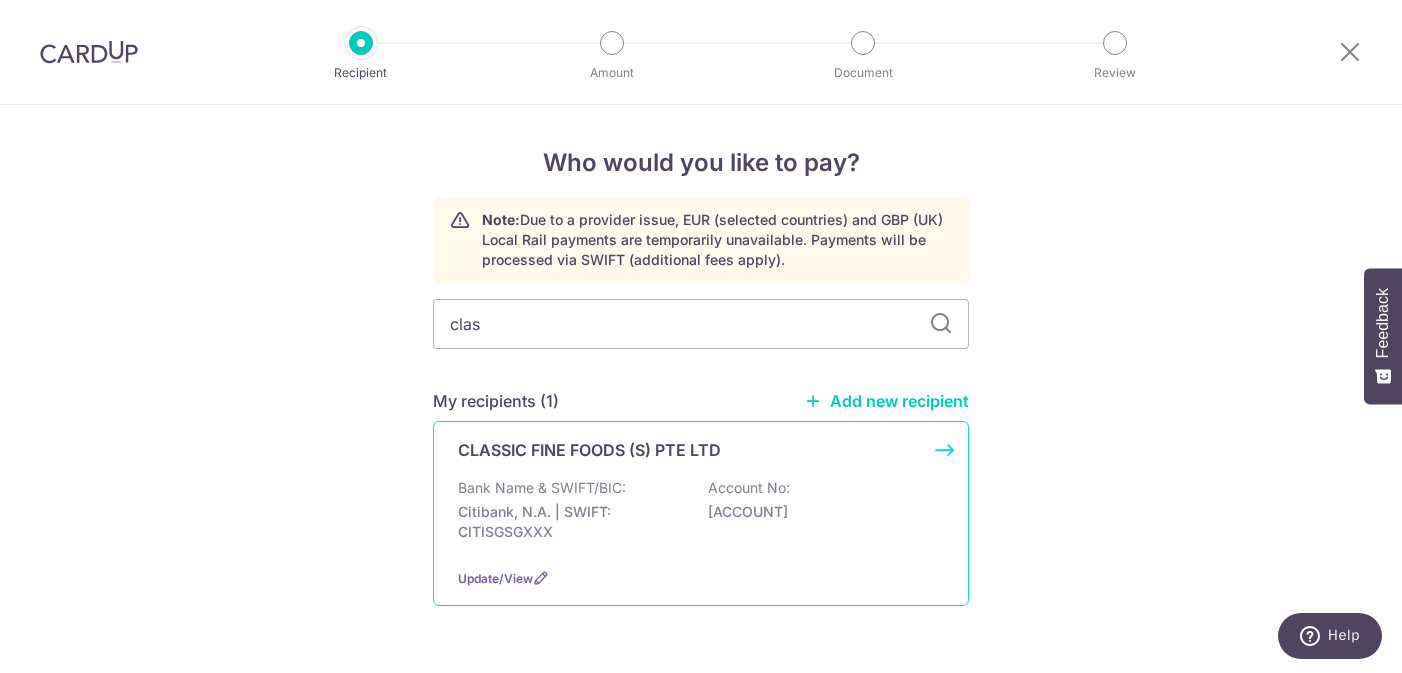 click on "CLASSIC FINE FOODS (S) PTE LTD
Bank Name & SWIFT/BIC:
Citibank, N.A. | SWIFT: CITISGSGXXX
Account No:
0009816003
Update/View" at bounding box center [701, 513] 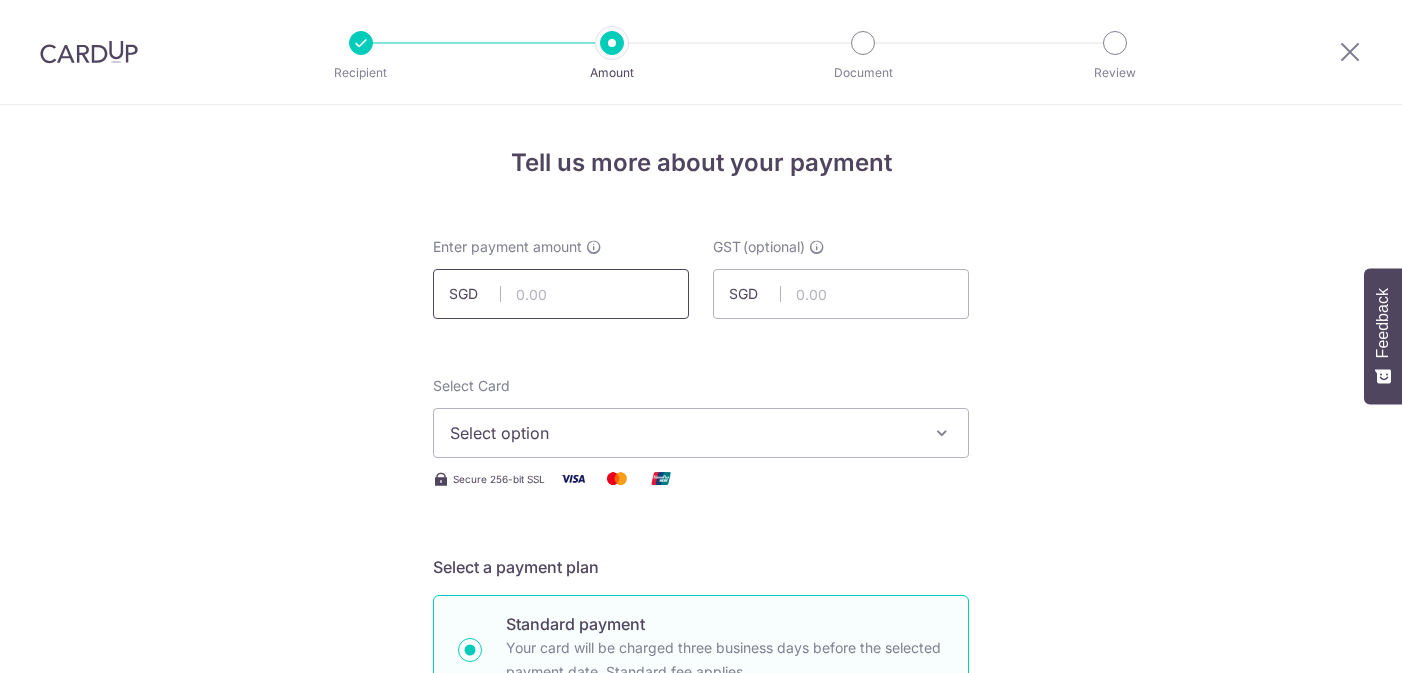 click at bounding box center [561, 294] 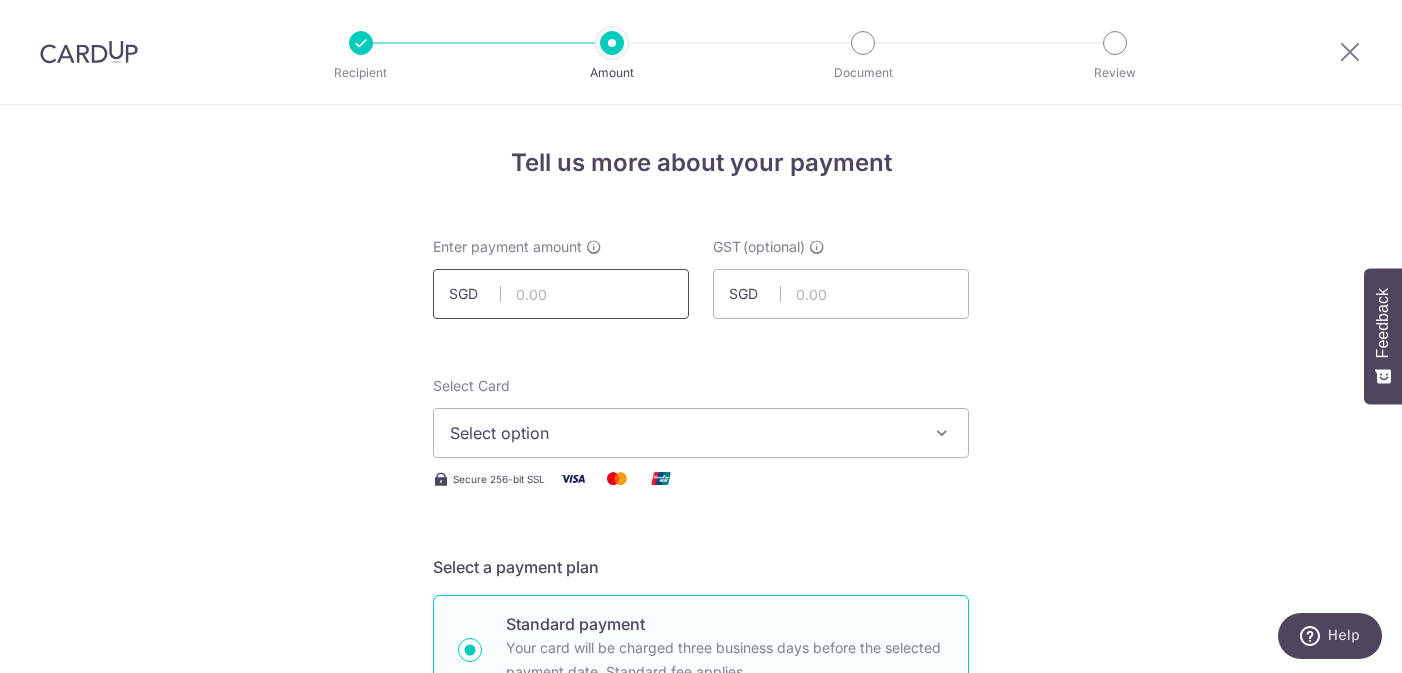 scroll, scrollTop: 0, scrollLeft: 0, axis: both 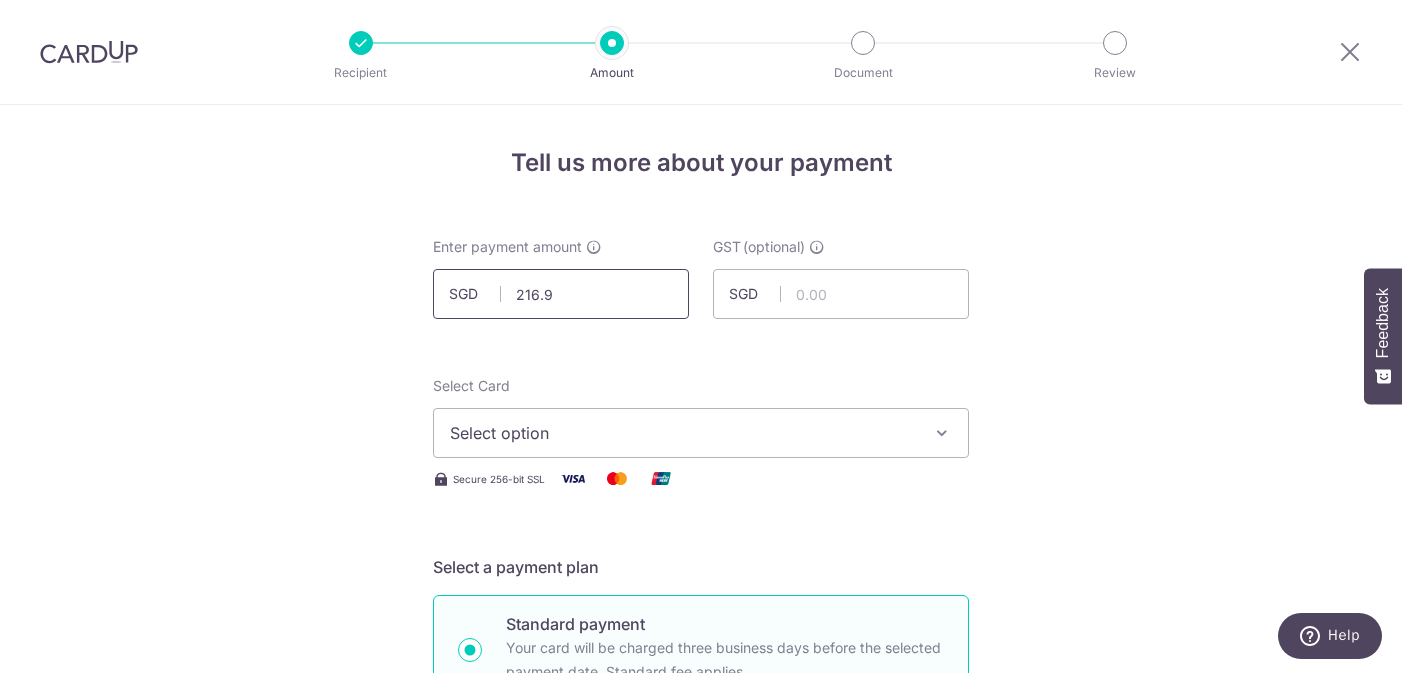 type on "216.91" 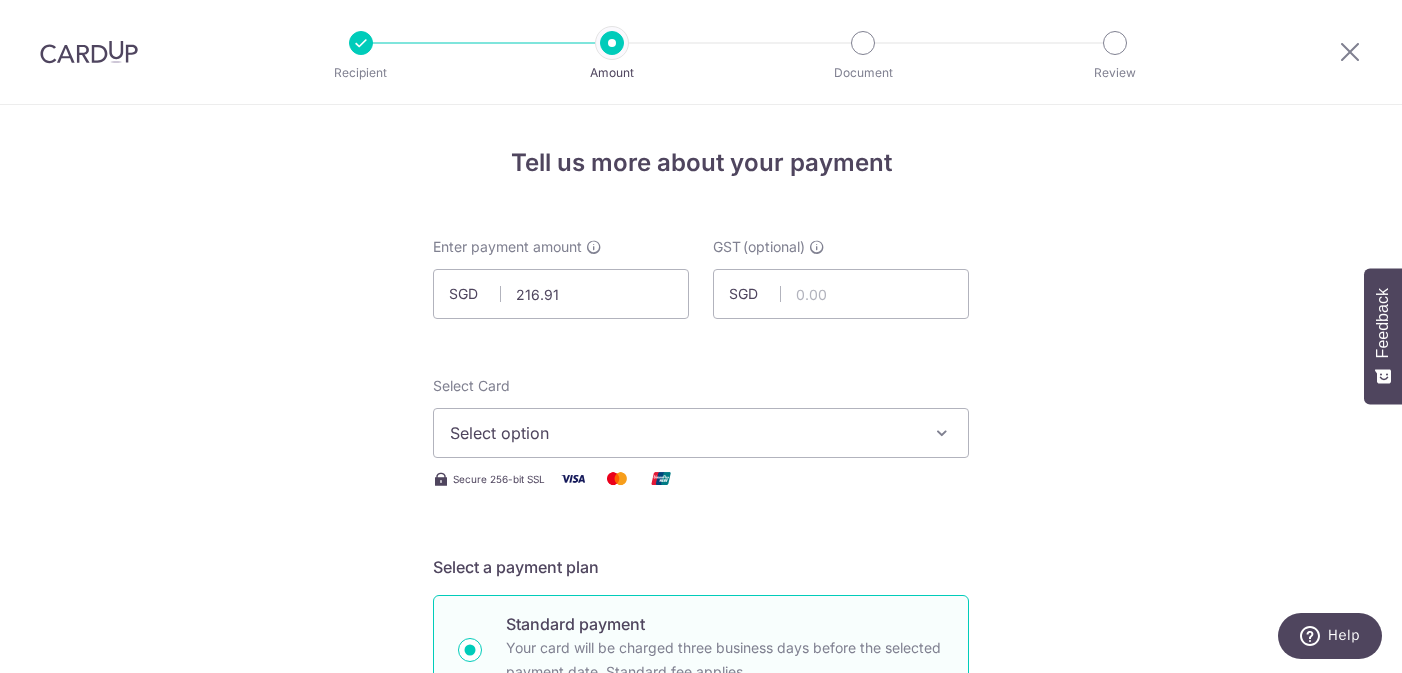 click on "Select option" at bounding box center [683, 433] 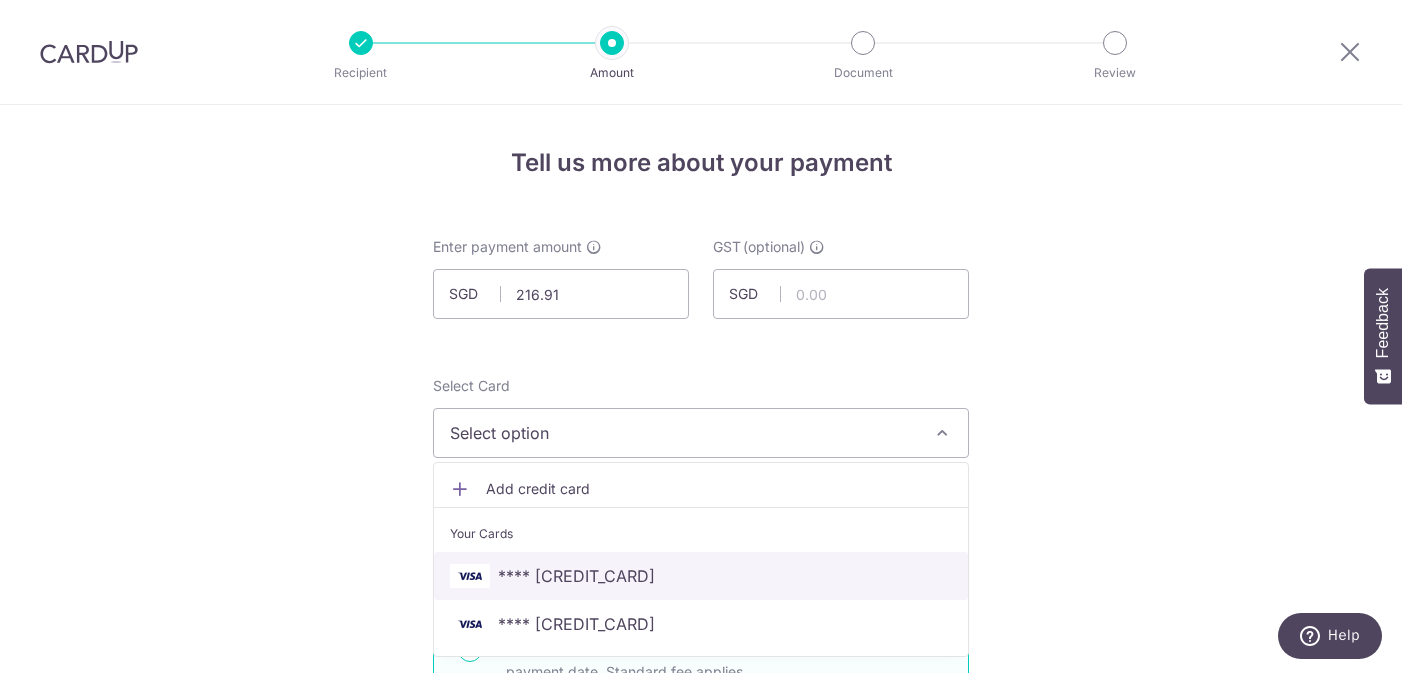 click on "**** 5123" at bounding box center (576, 576) 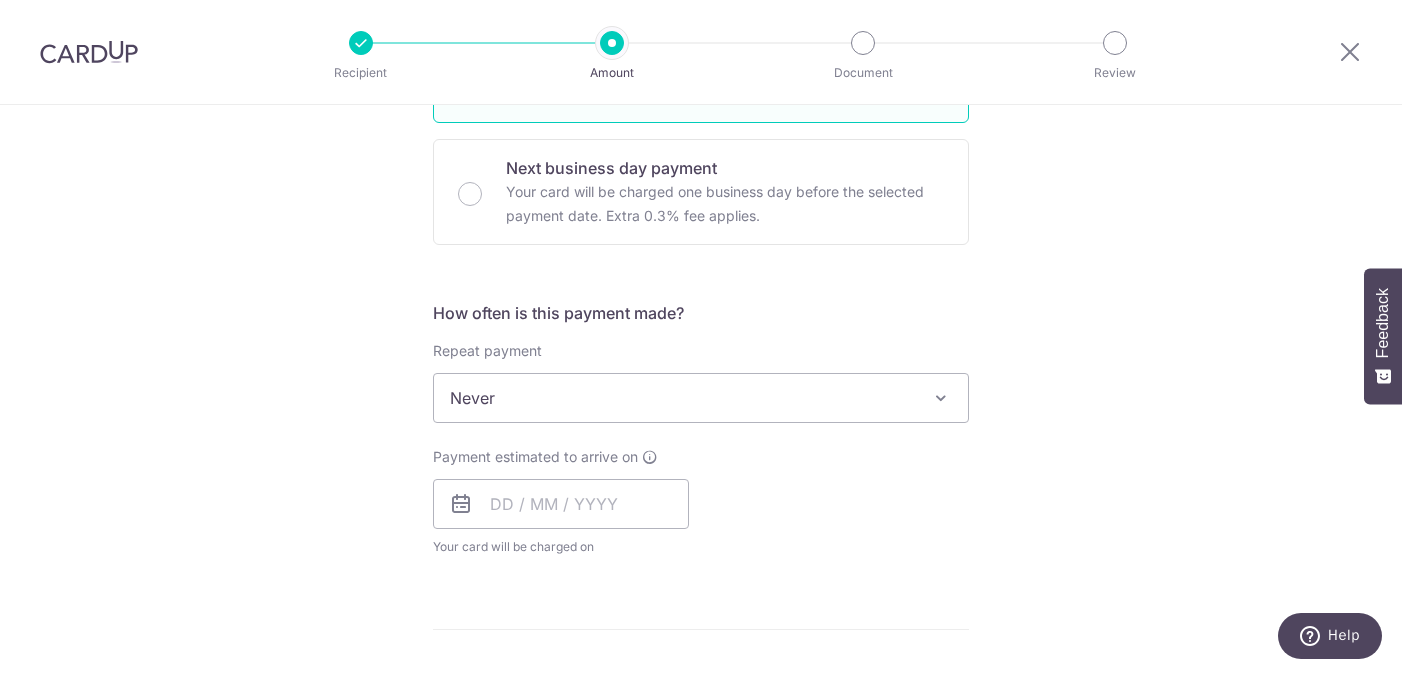 scroll, scrollTop: 675, scrollLeft: 0, axis: vertical 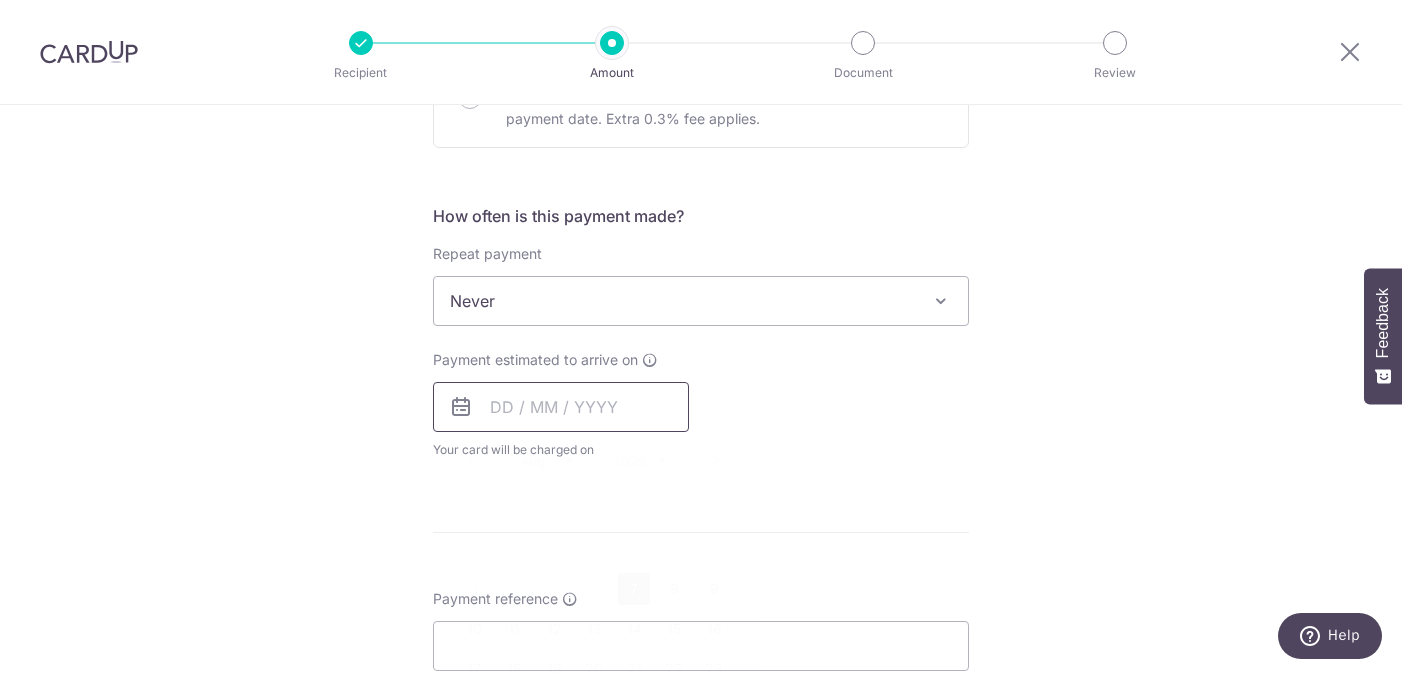 click at bounding box center (561, 407) 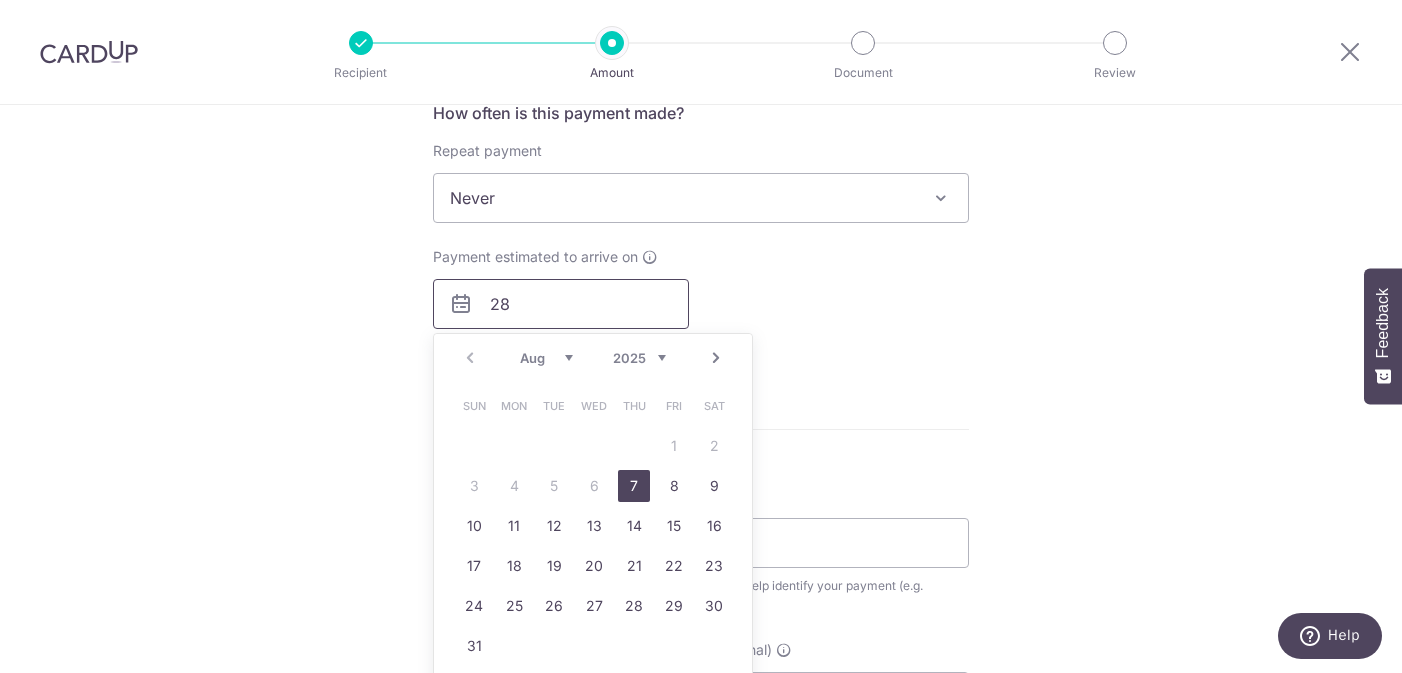 scroll, scrollTop: 785, scrollLeft: 0, axis: vertical 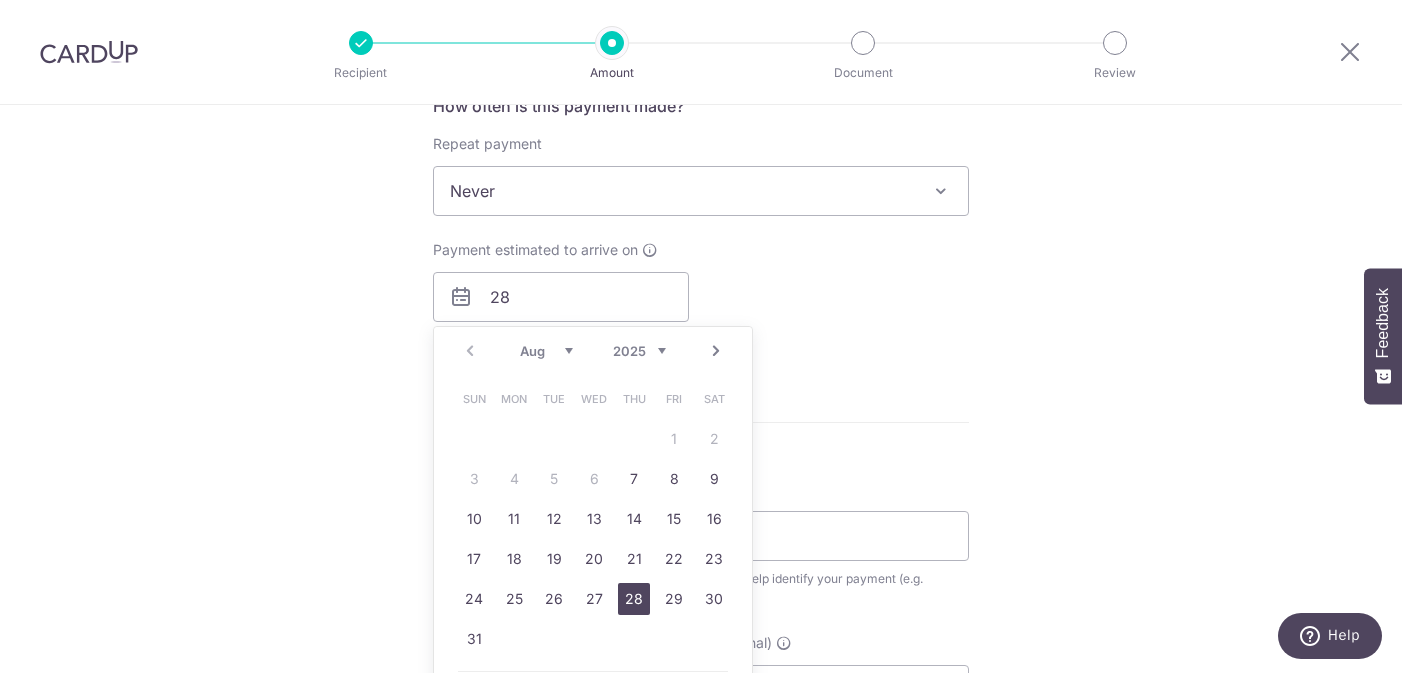 click on "28" at bounding box center [634, 599] 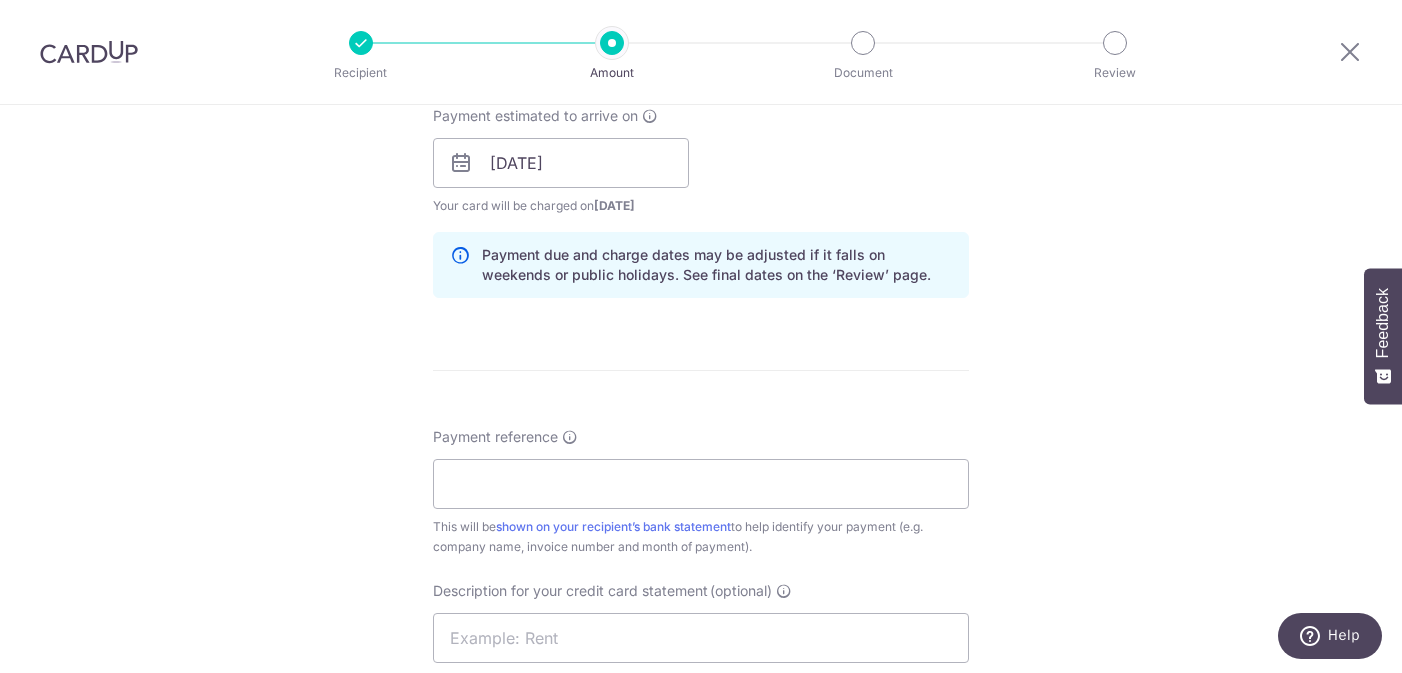 scroll, scrollTop: 921, scrollLeft: 0, axis: vertical 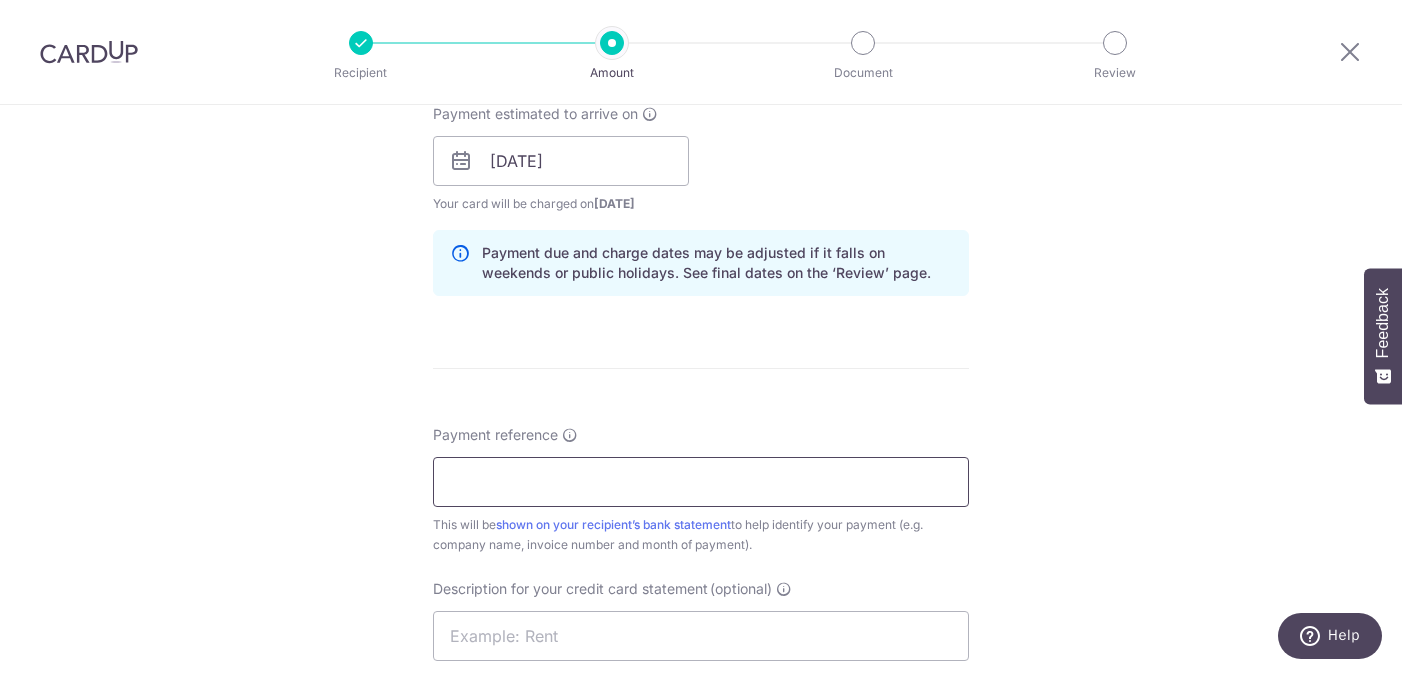click on "Payment reference" at bounding box center [701, 482] 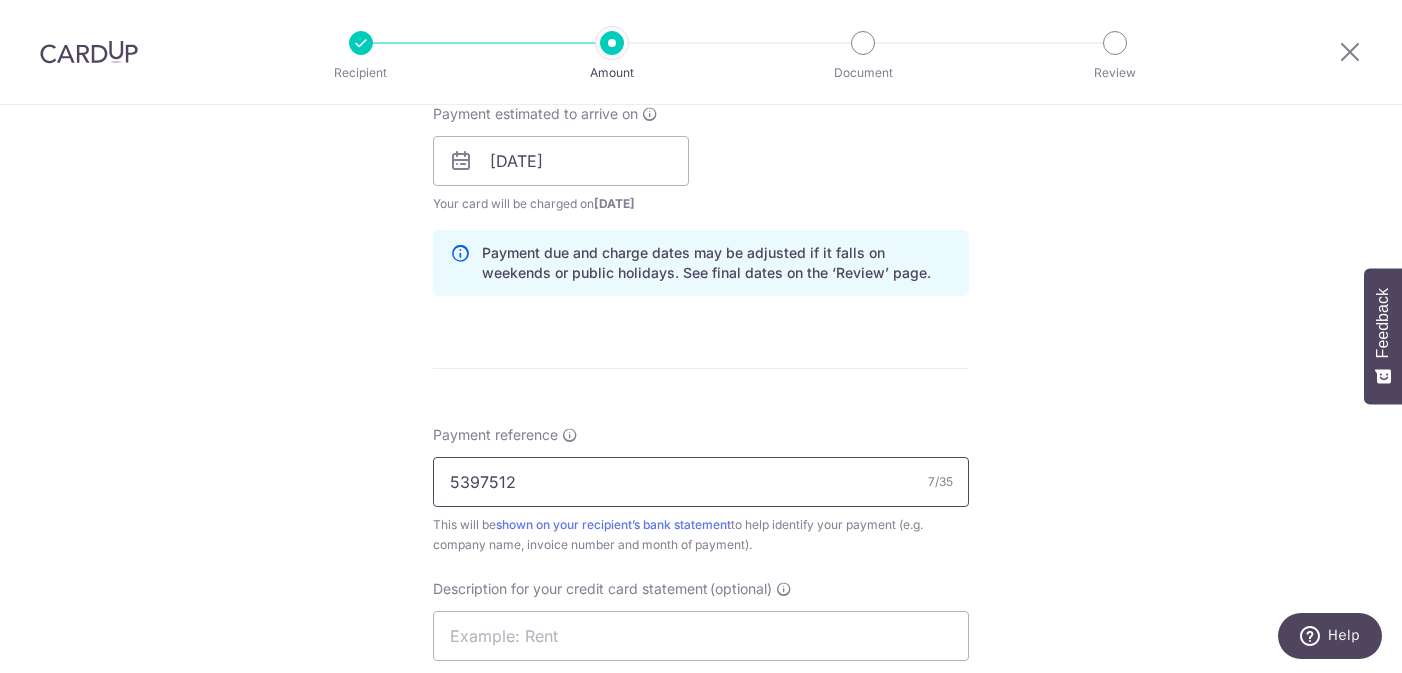 scroll, scrollTop: 1076, scrollLeft: 0, axis: vertical 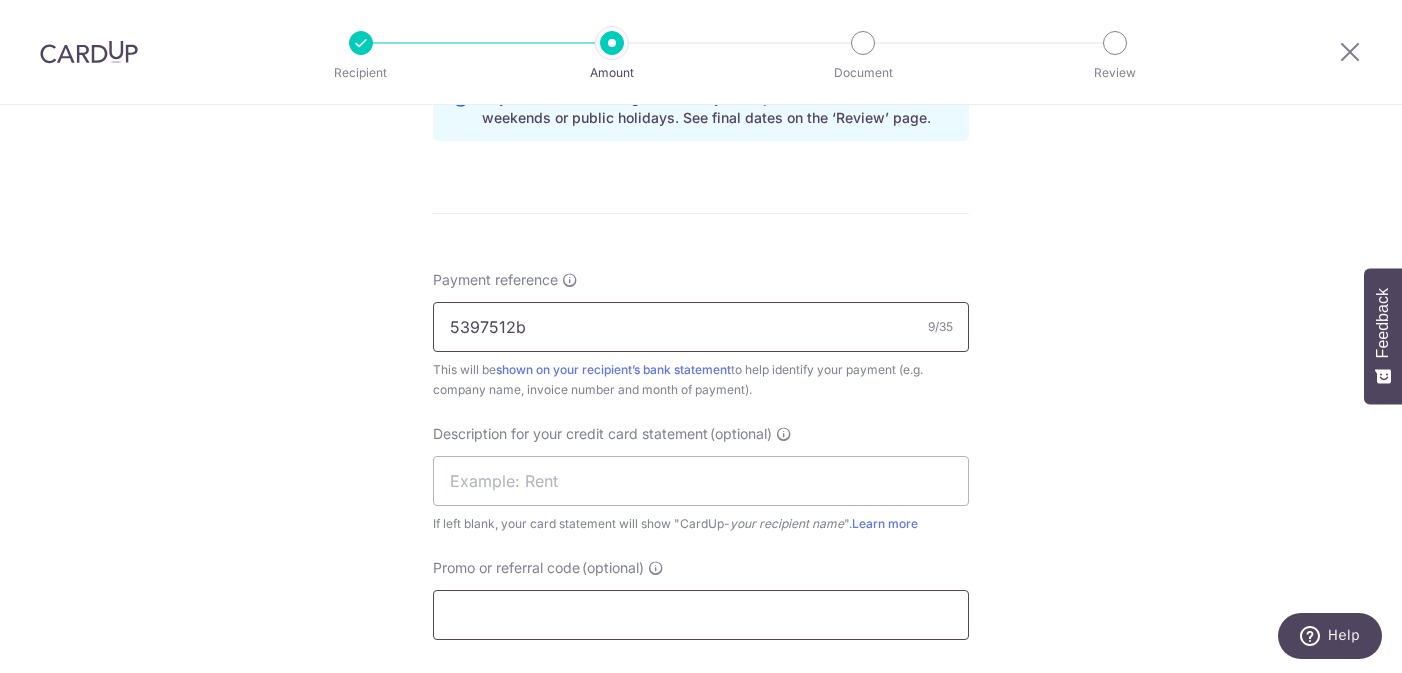 type on "5397512" 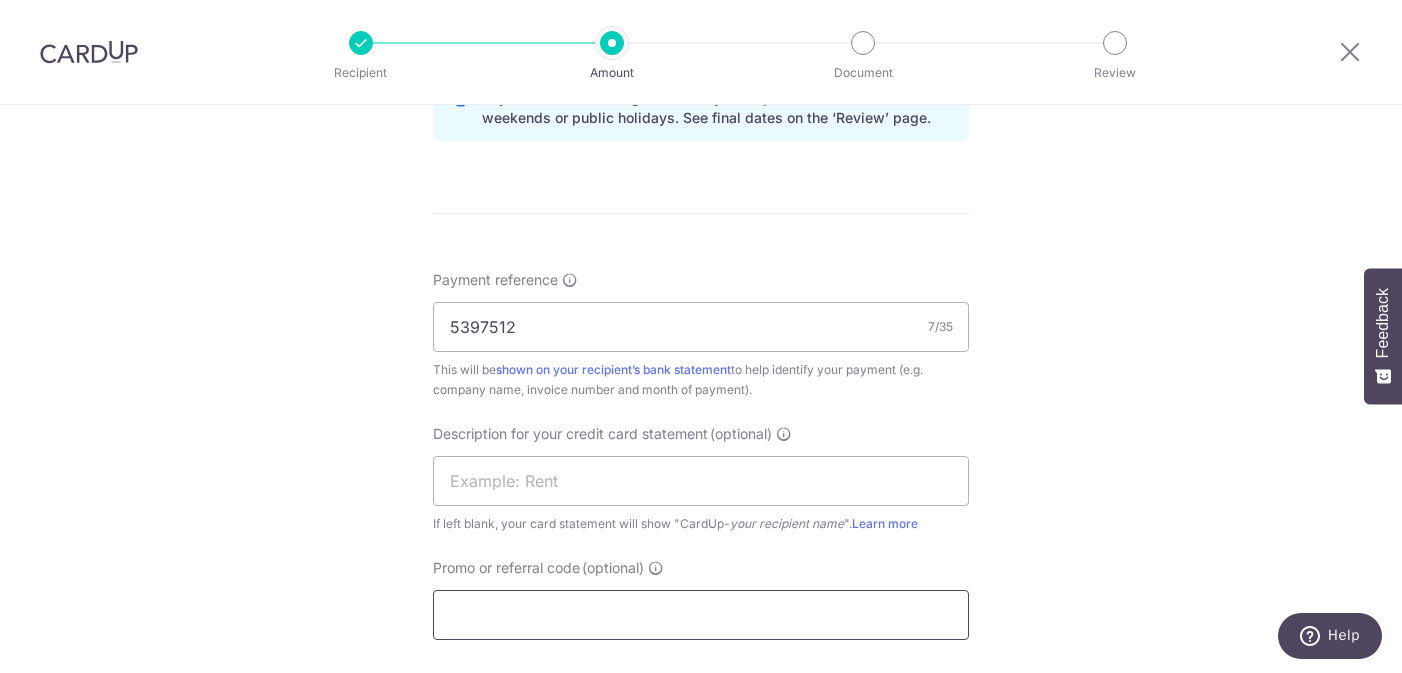 click on "Promo or referral code
(optional)" at bounding box center [701, 615] 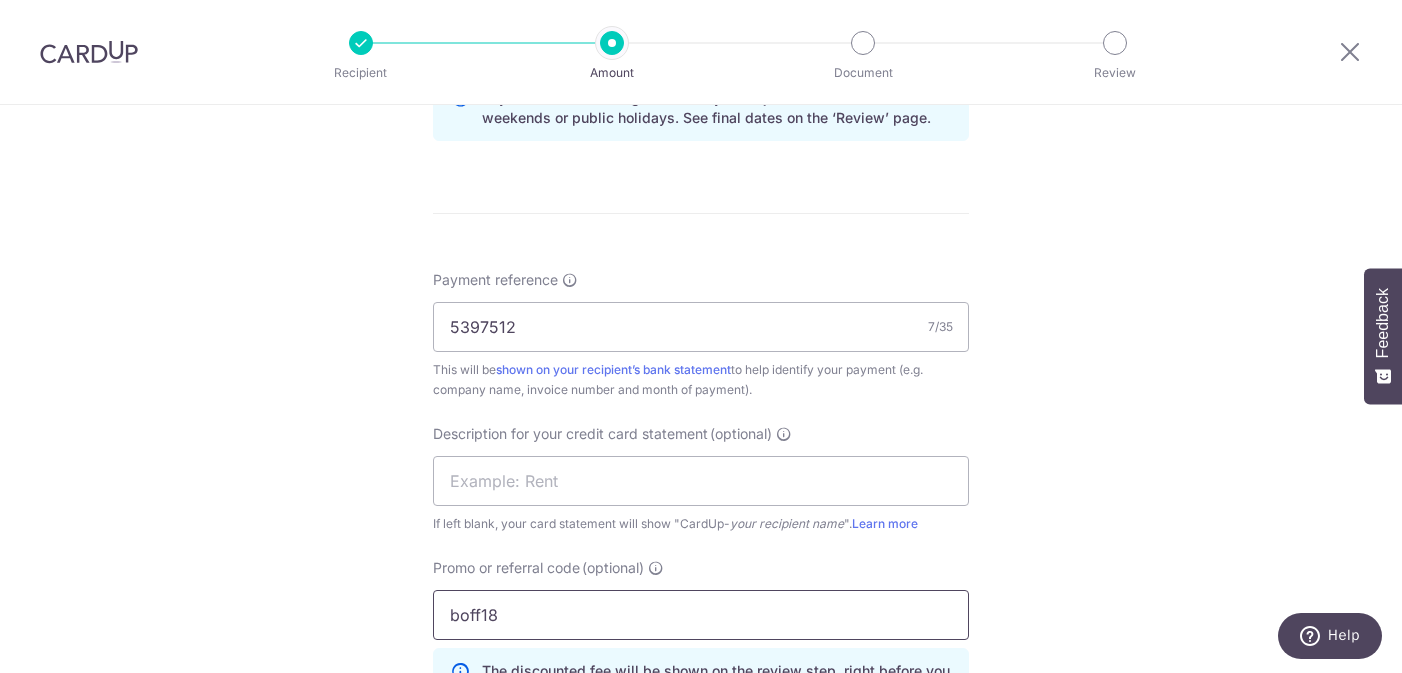 type on "[USERNAME]" 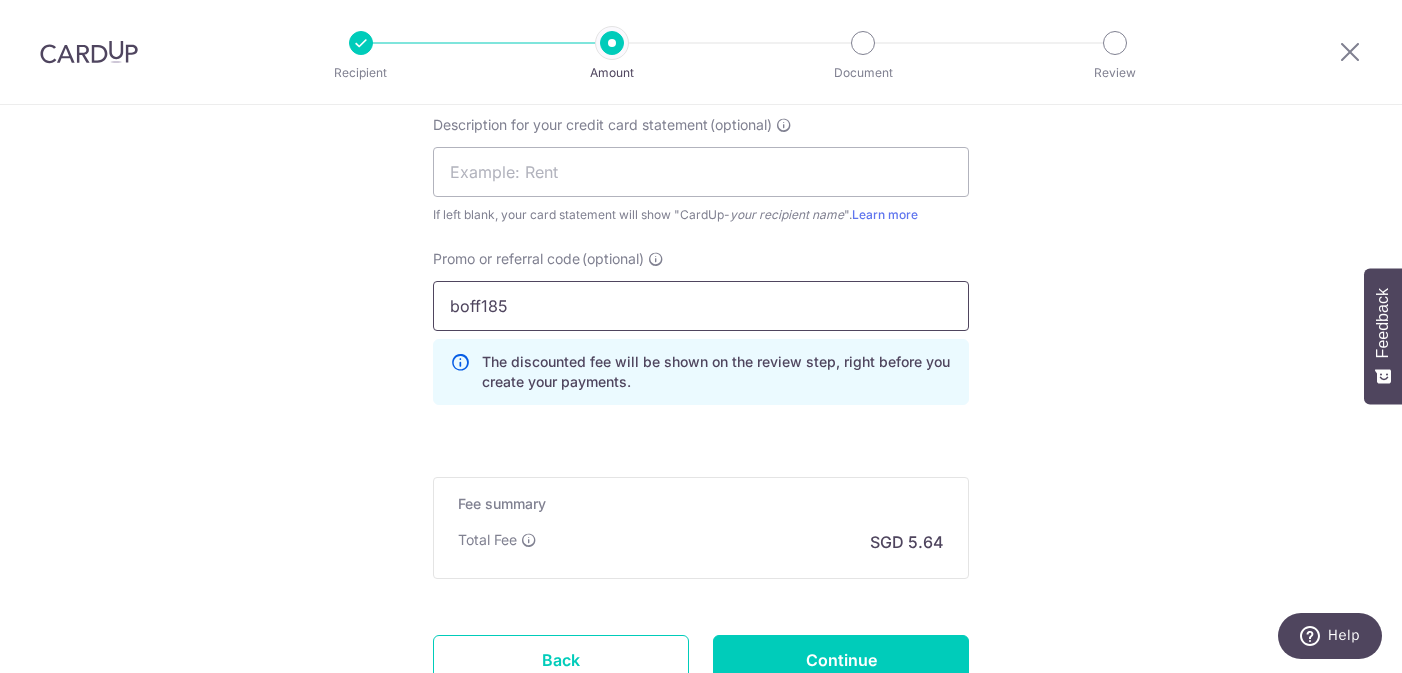 scroll, scrollTop: 1412, scrollLeft: 0, axis: vertical 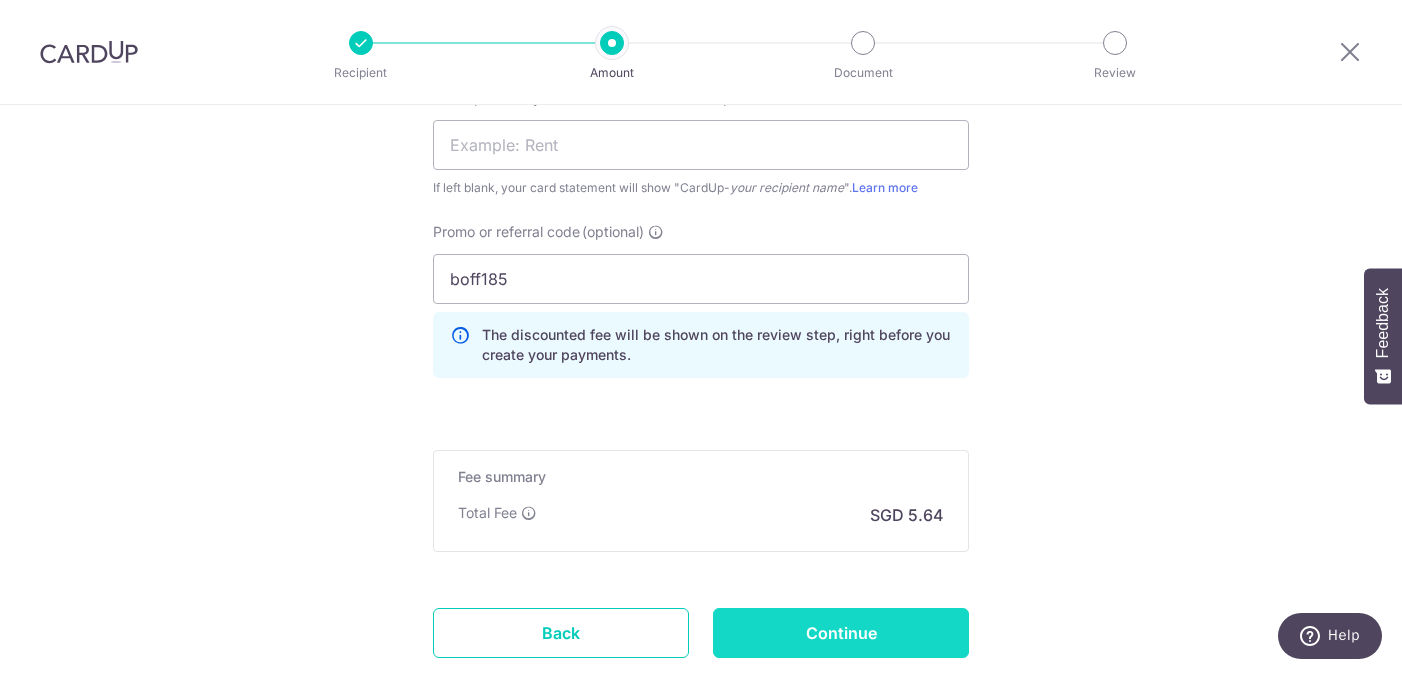 click on "Continue" at bounding box center [841, 633] 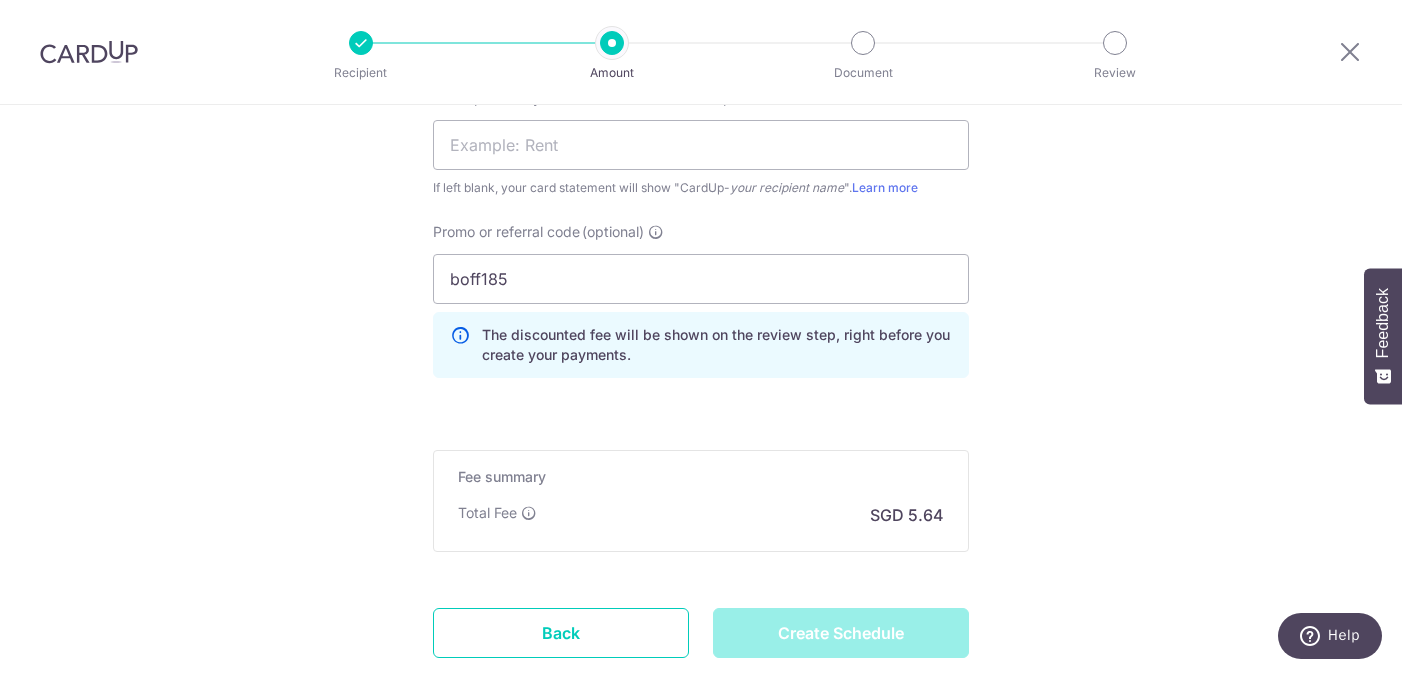 type on "Create Schedule" 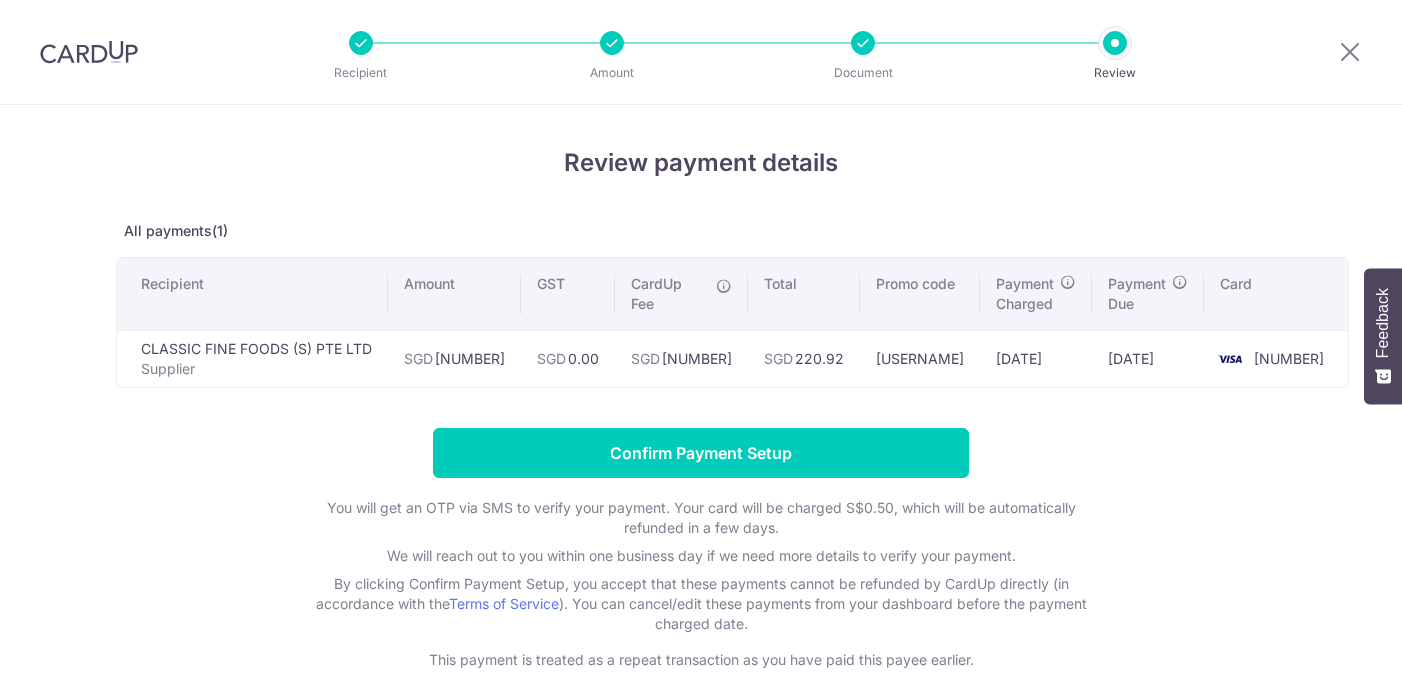 scroll, scrollTop: 0, scrollLeft: 0, axis: both 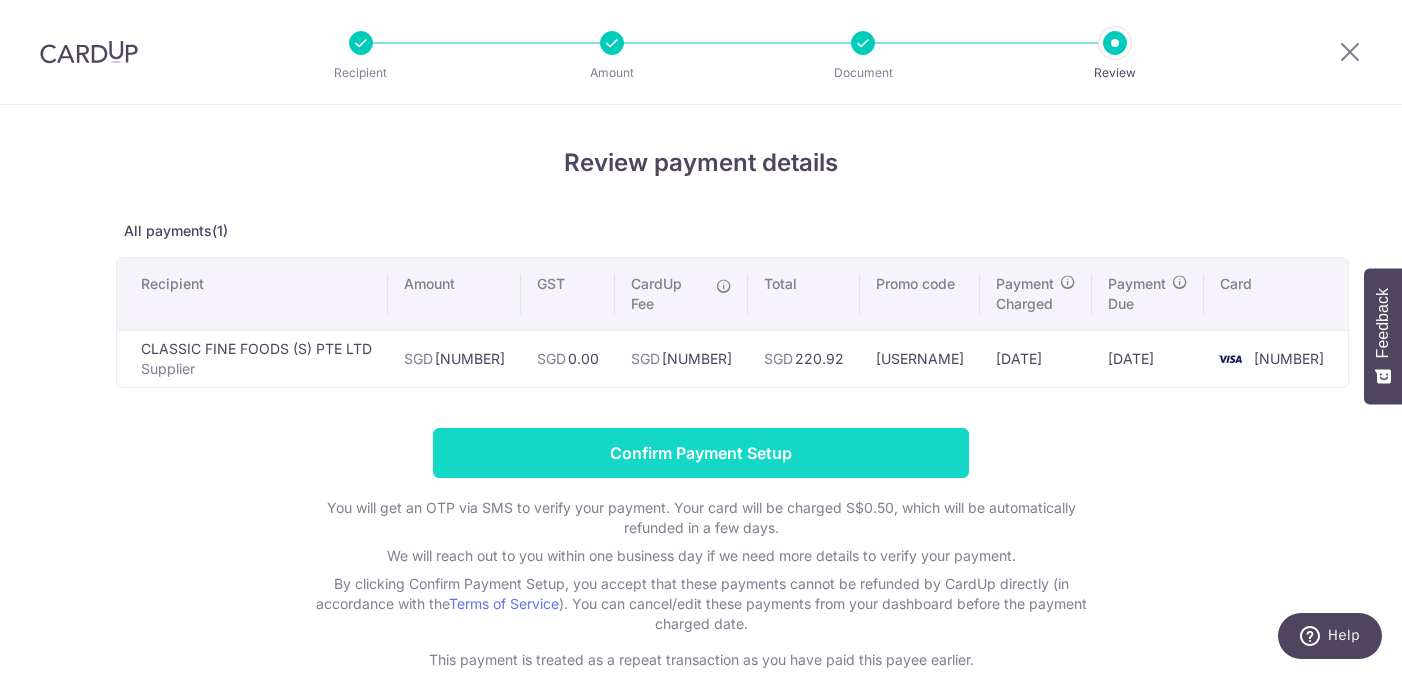 click on "Confirm Payment Setup" at bounding box center [701, 453] 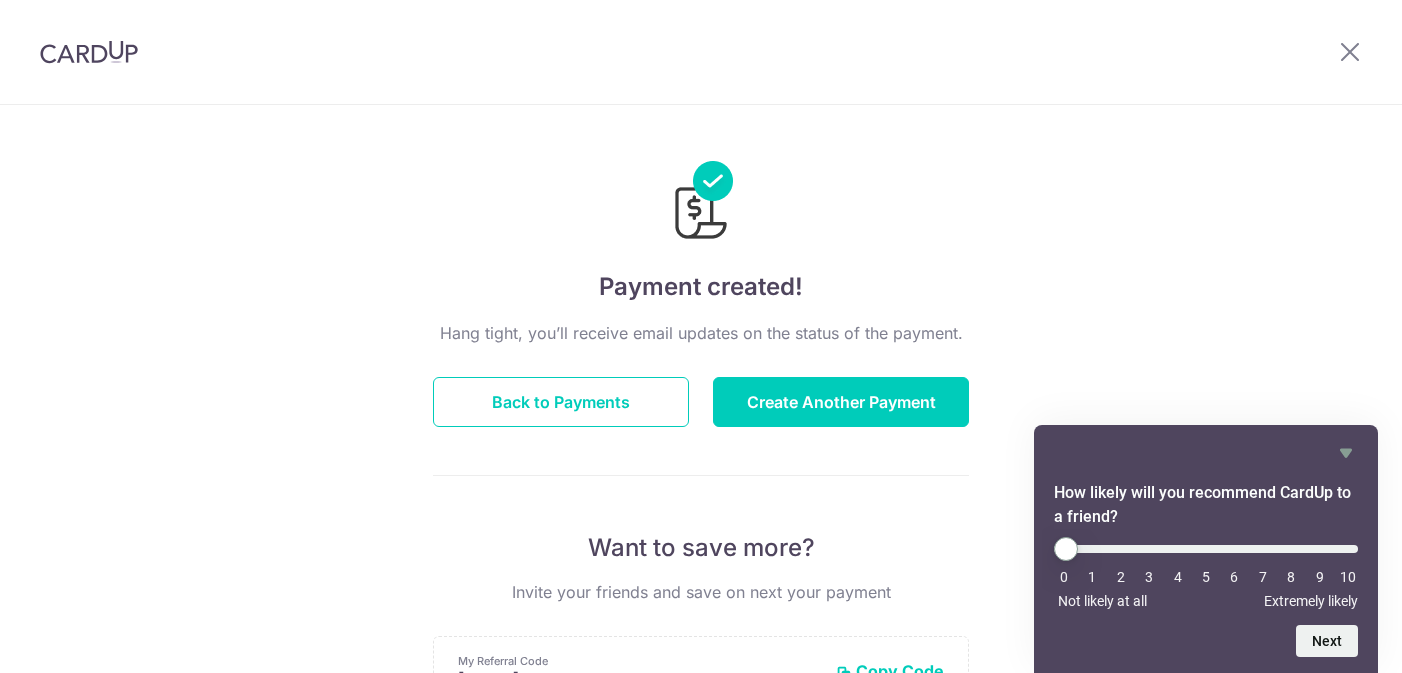 scroll, scrollTop: 0, scrollLeft: 0, axis: both 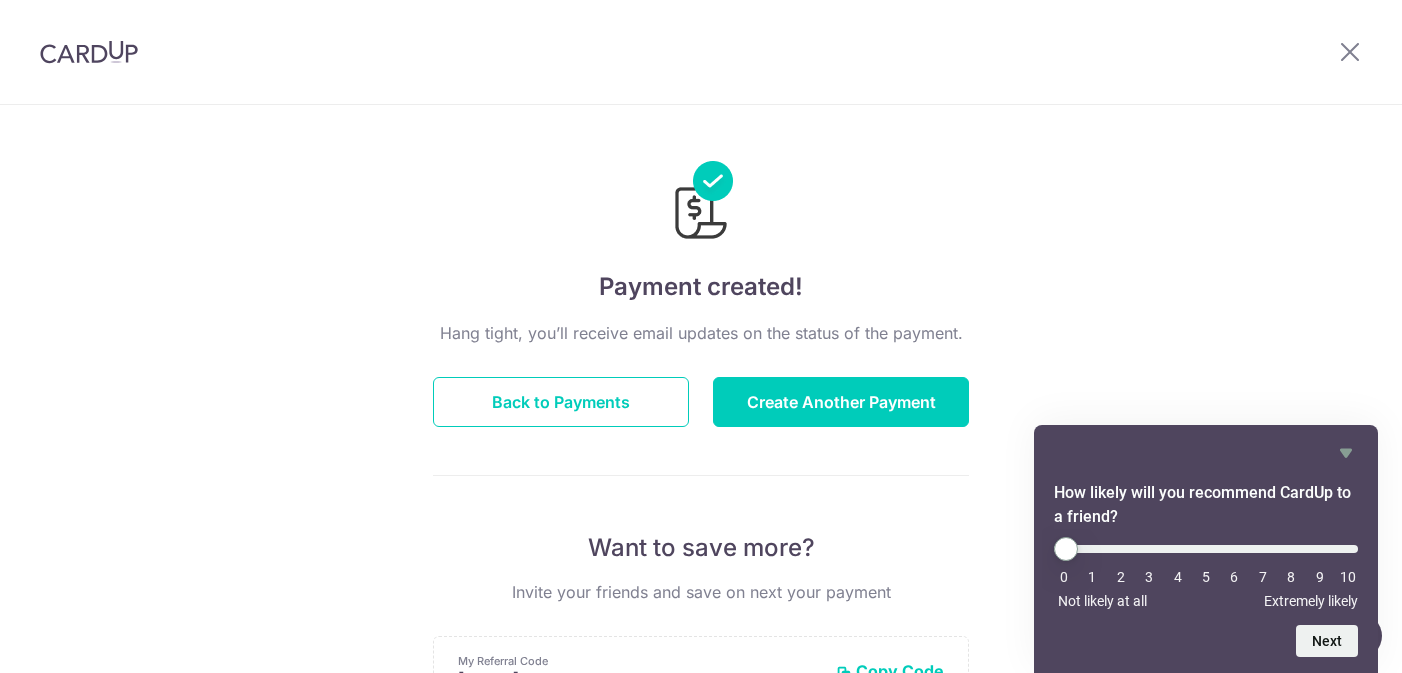 click at bounding box center [89, 52] 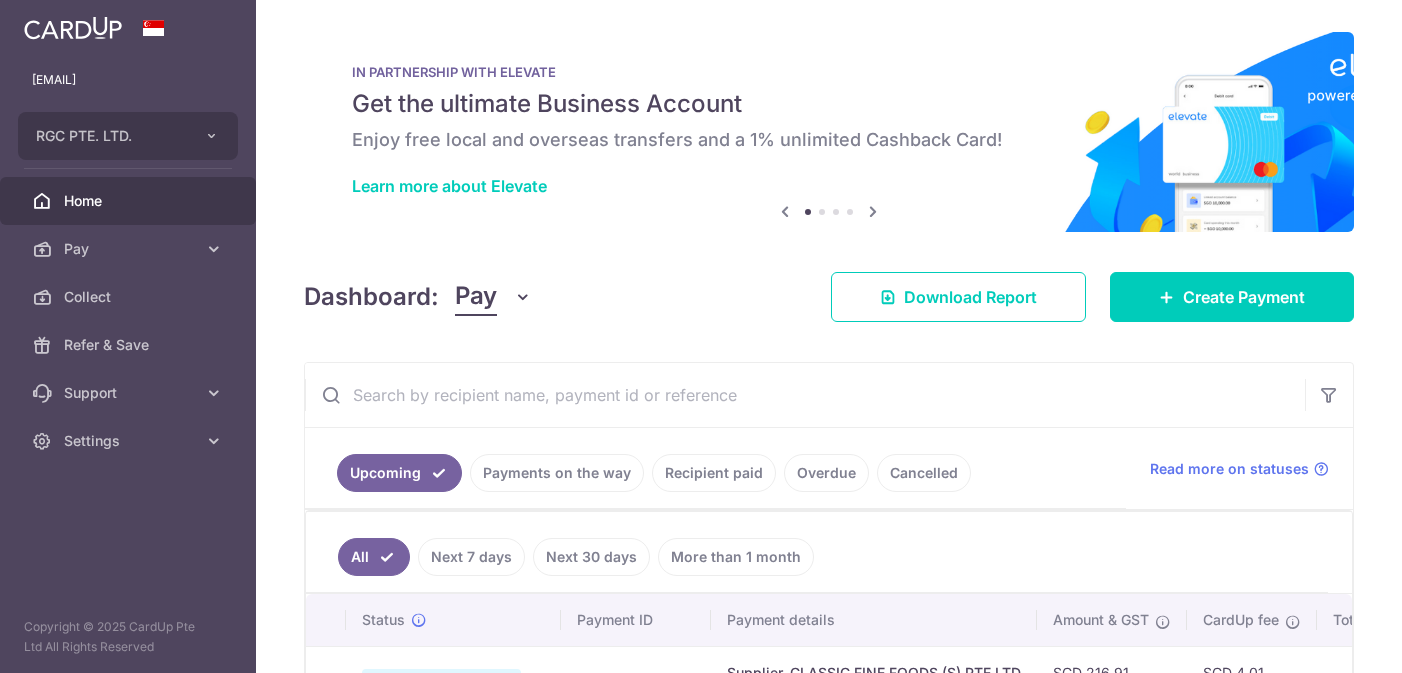 scroll, scrollTop: 0, scrollLeft: 0, axis: both 